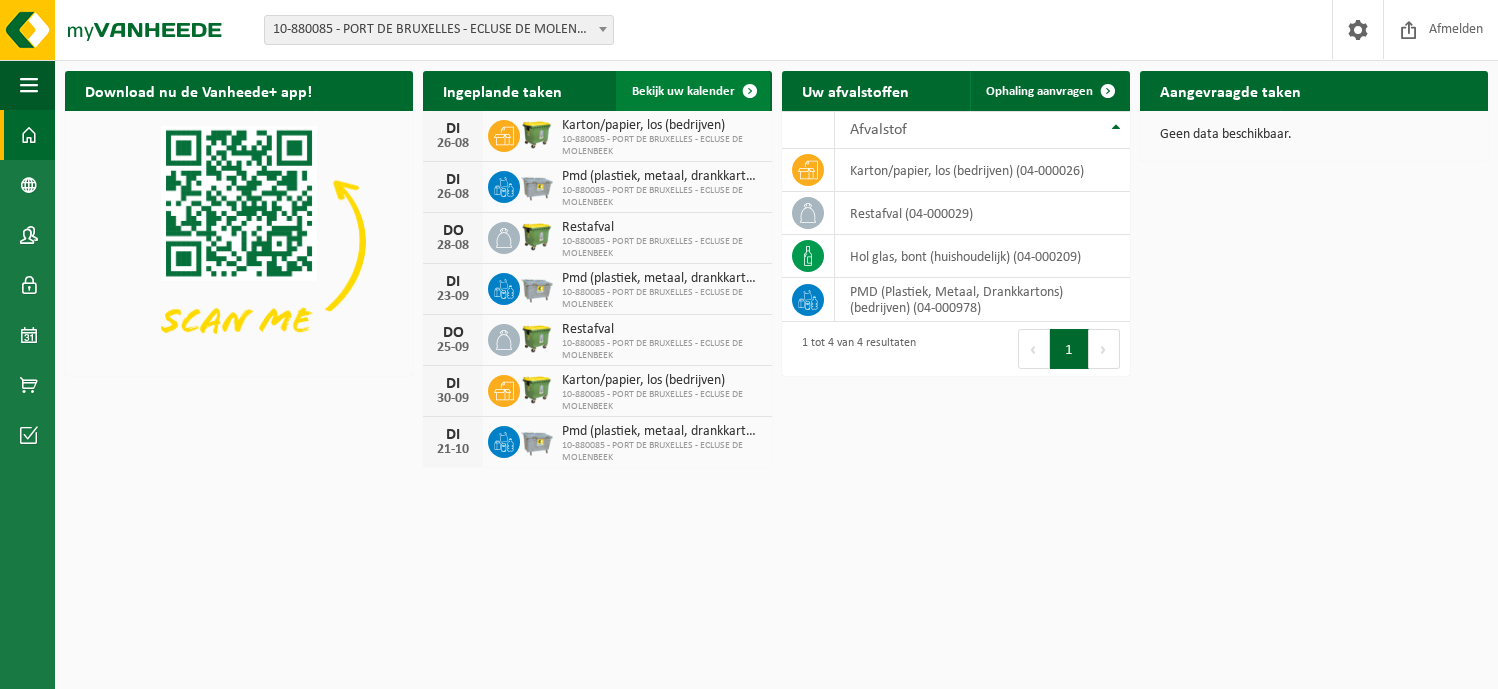 scroll, scrollTop: 0, scrollLeft: 0, axis: both 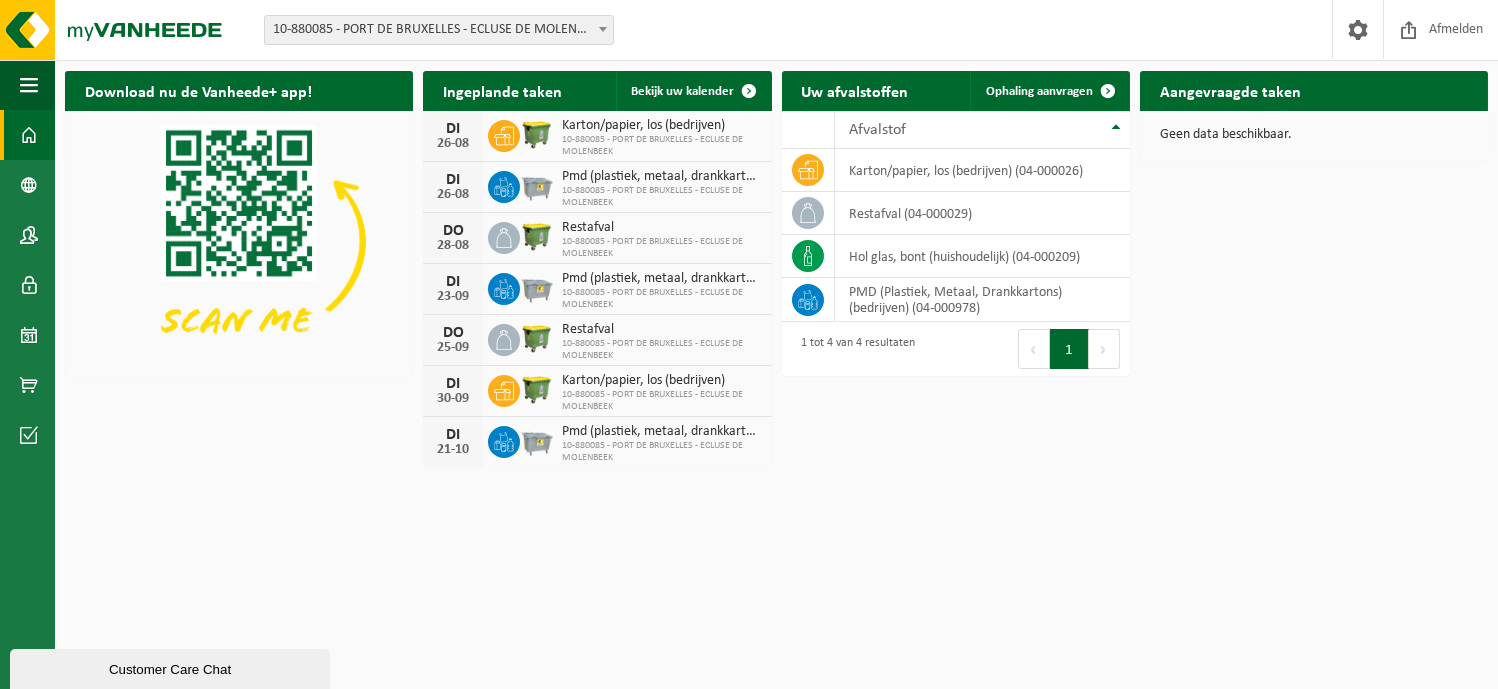 click at bounding box center [603, 29] 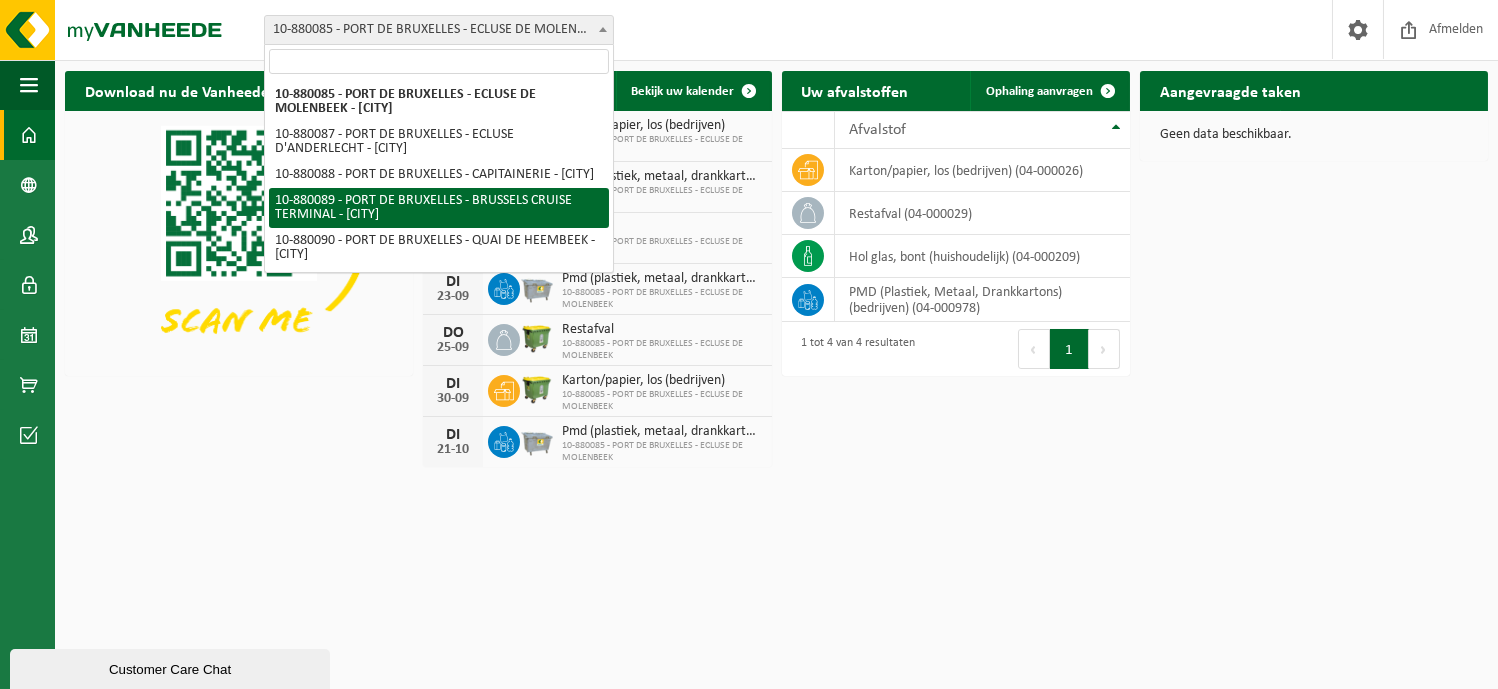 select on "110425" 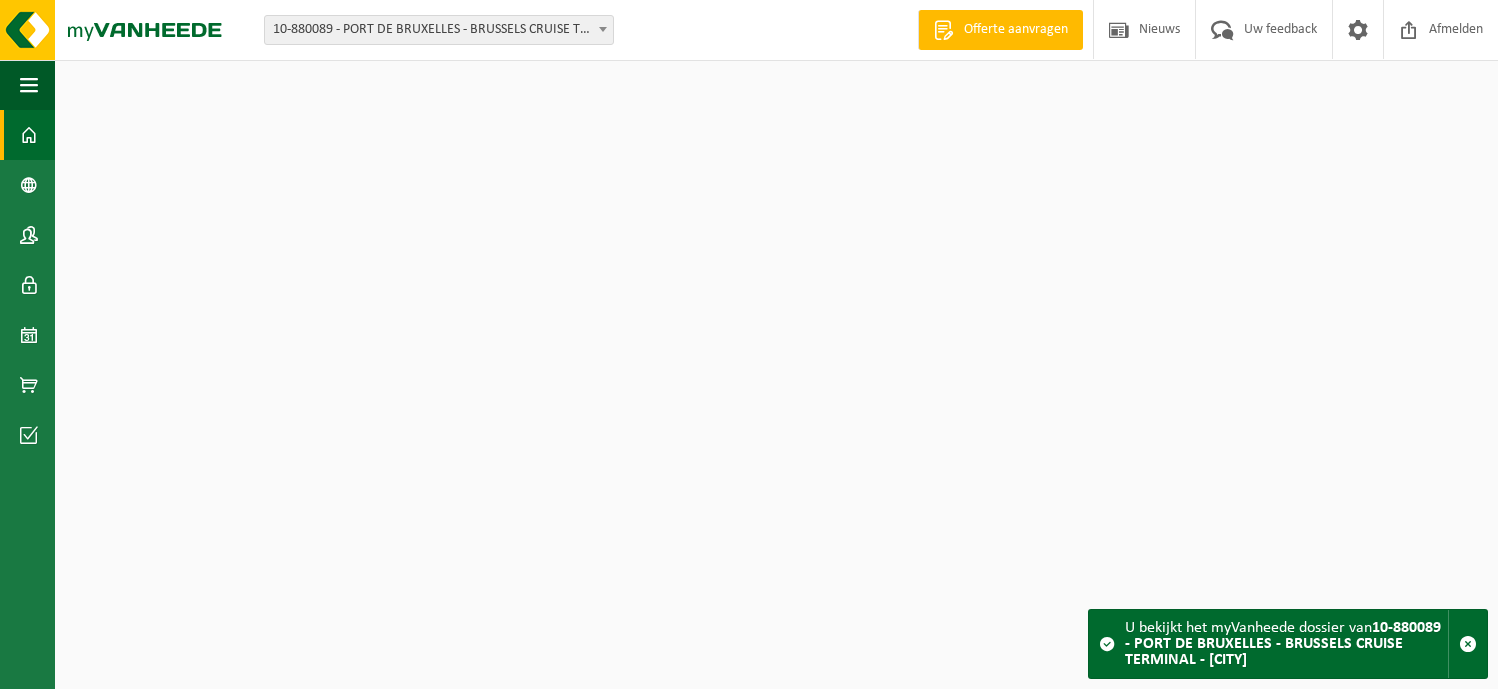 scroll, scrollTop: 0, scrollLeft: 0, axis: both 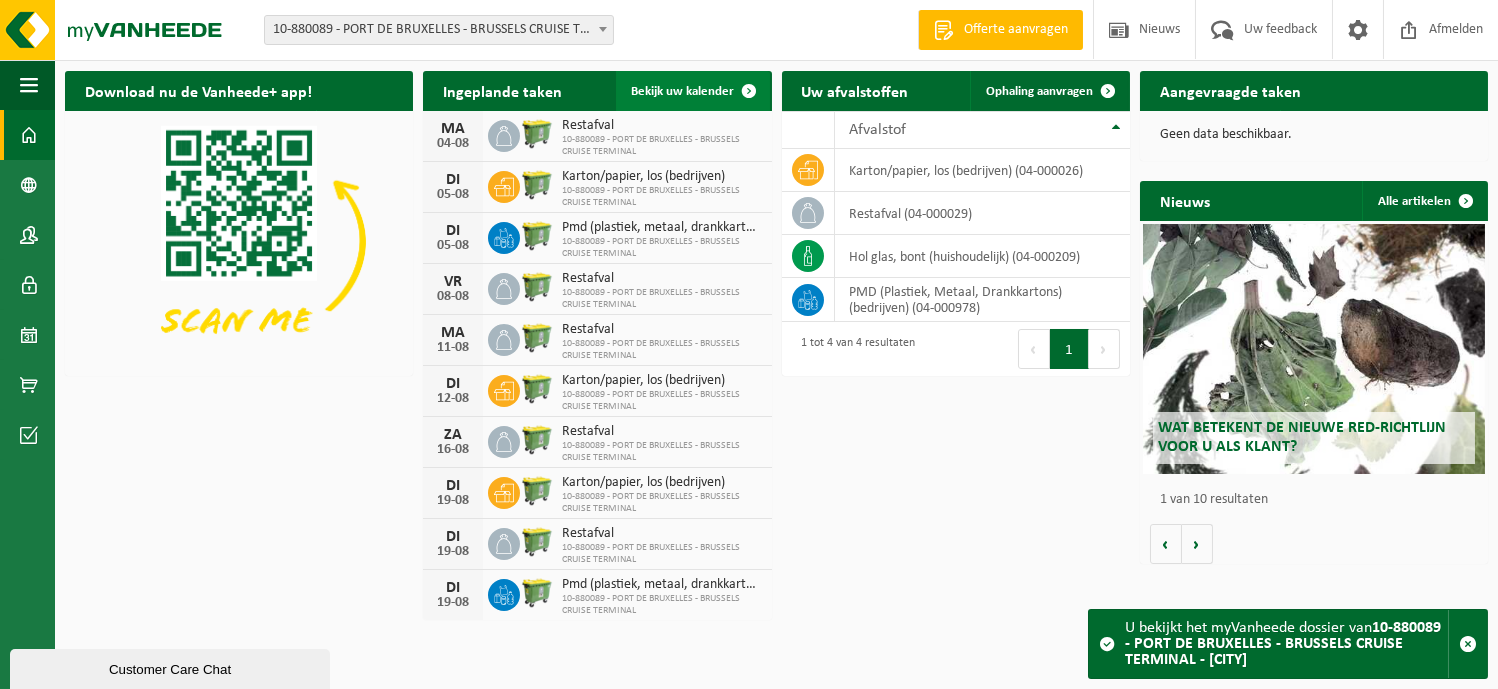 click on "Bekijk uw kalender" at bounding box center [683, 91] 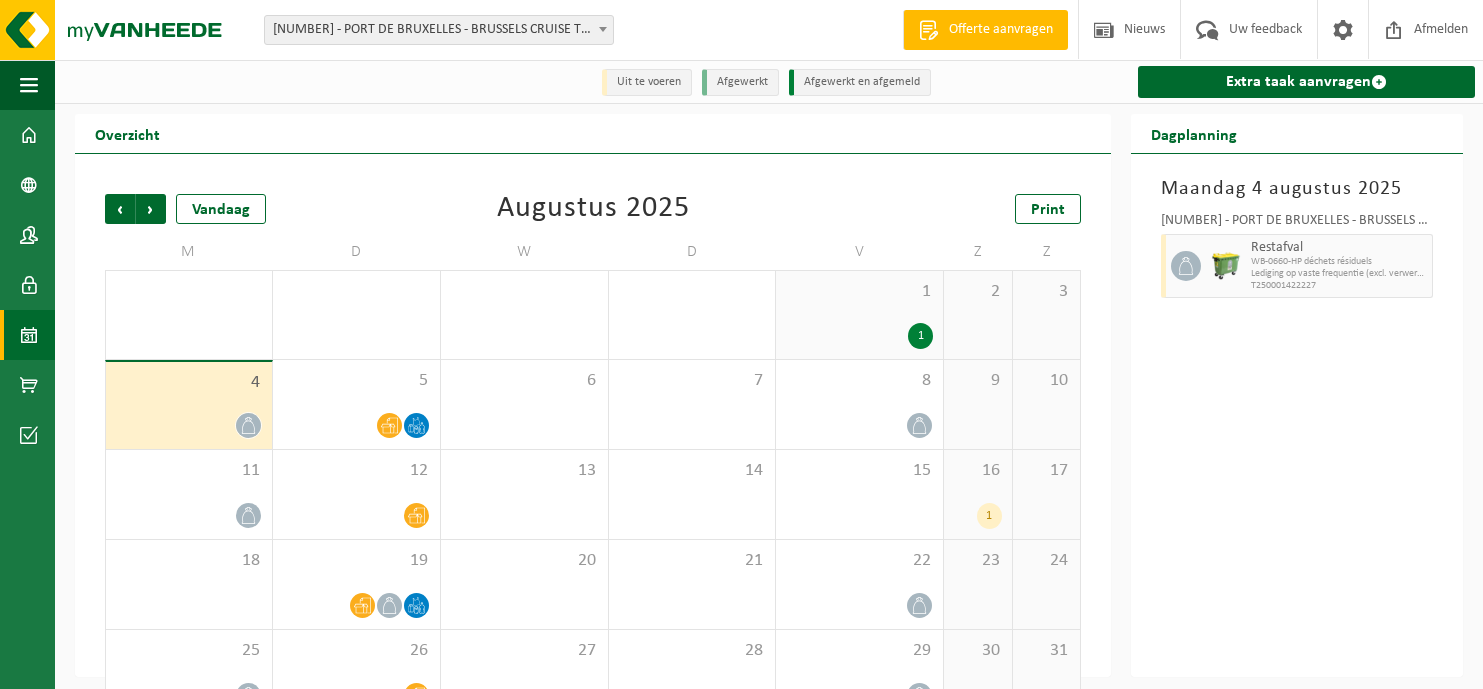 scroll, scrollTop: 0, scrollLeft: 0, axis: both 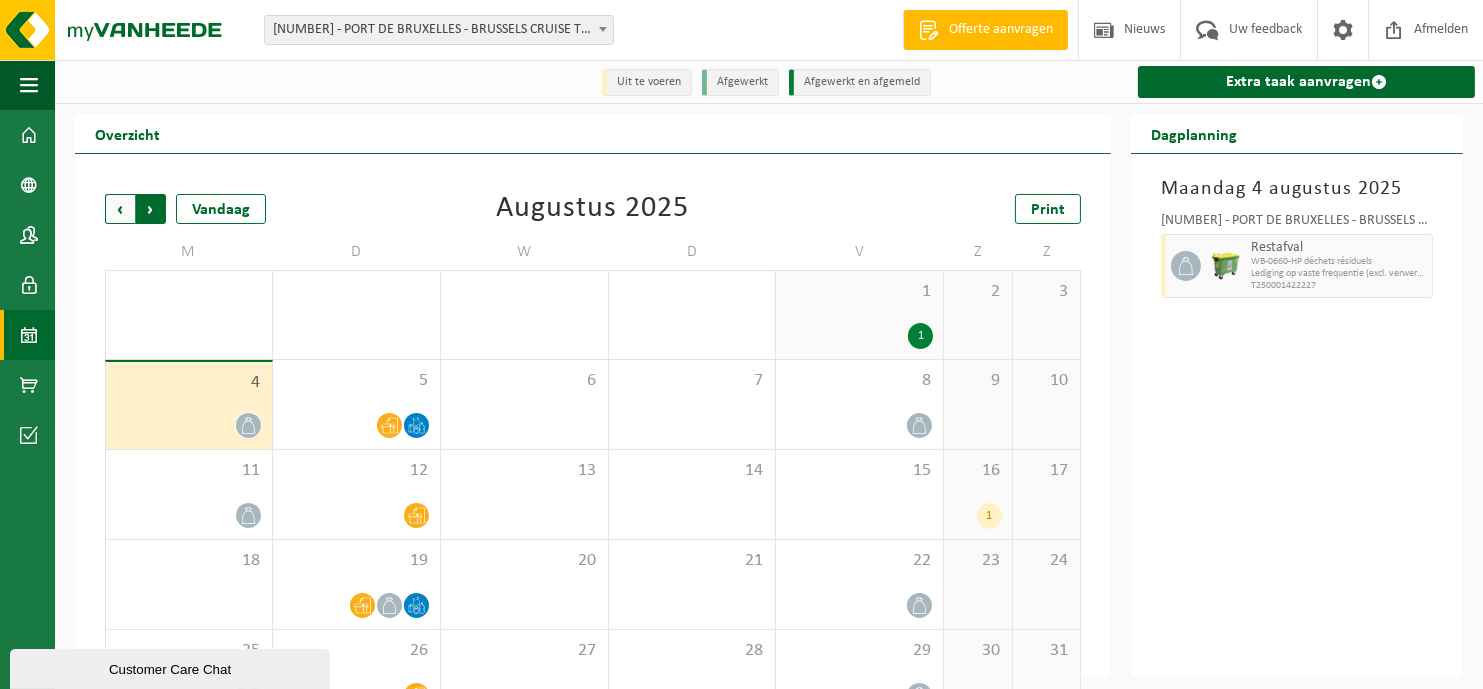 click on "Vorige" at bounding box center [120, 209] 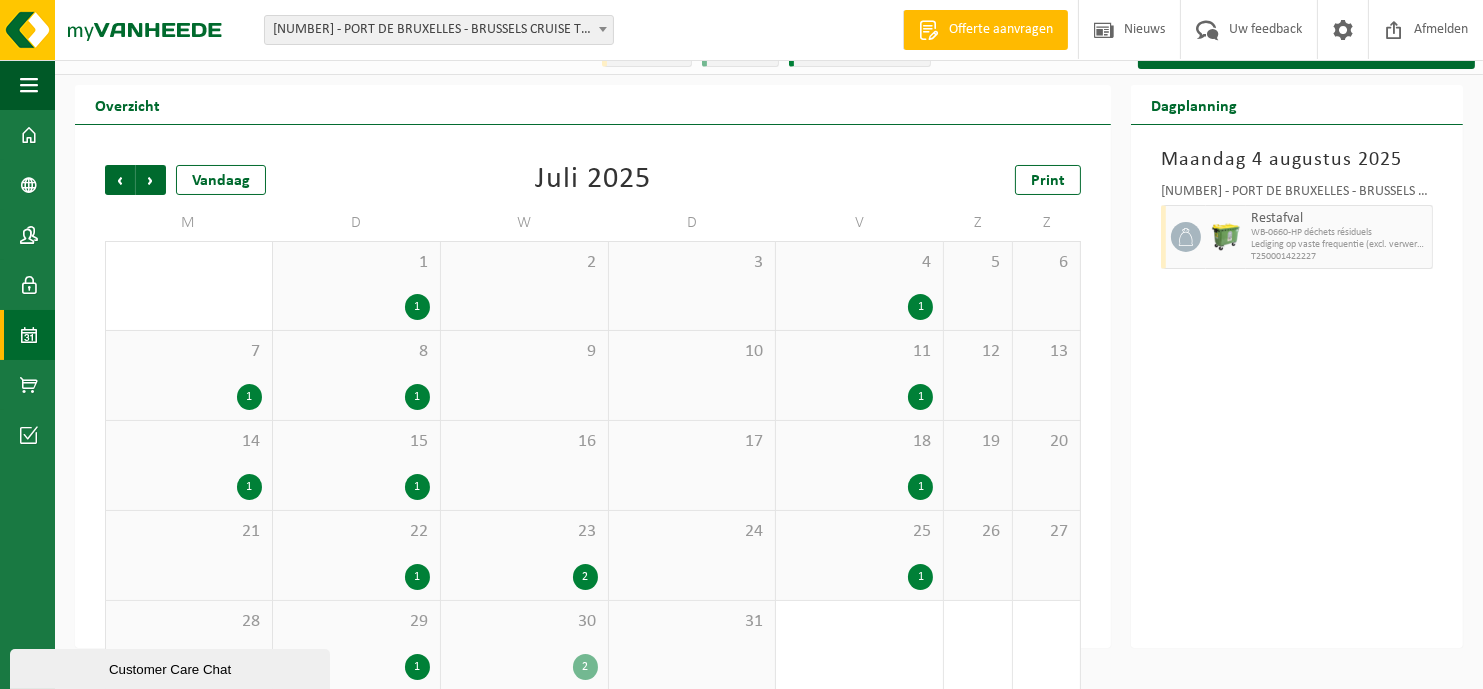 scroll, scrollTop: 52, scrollLeft: 0, axis: vertical 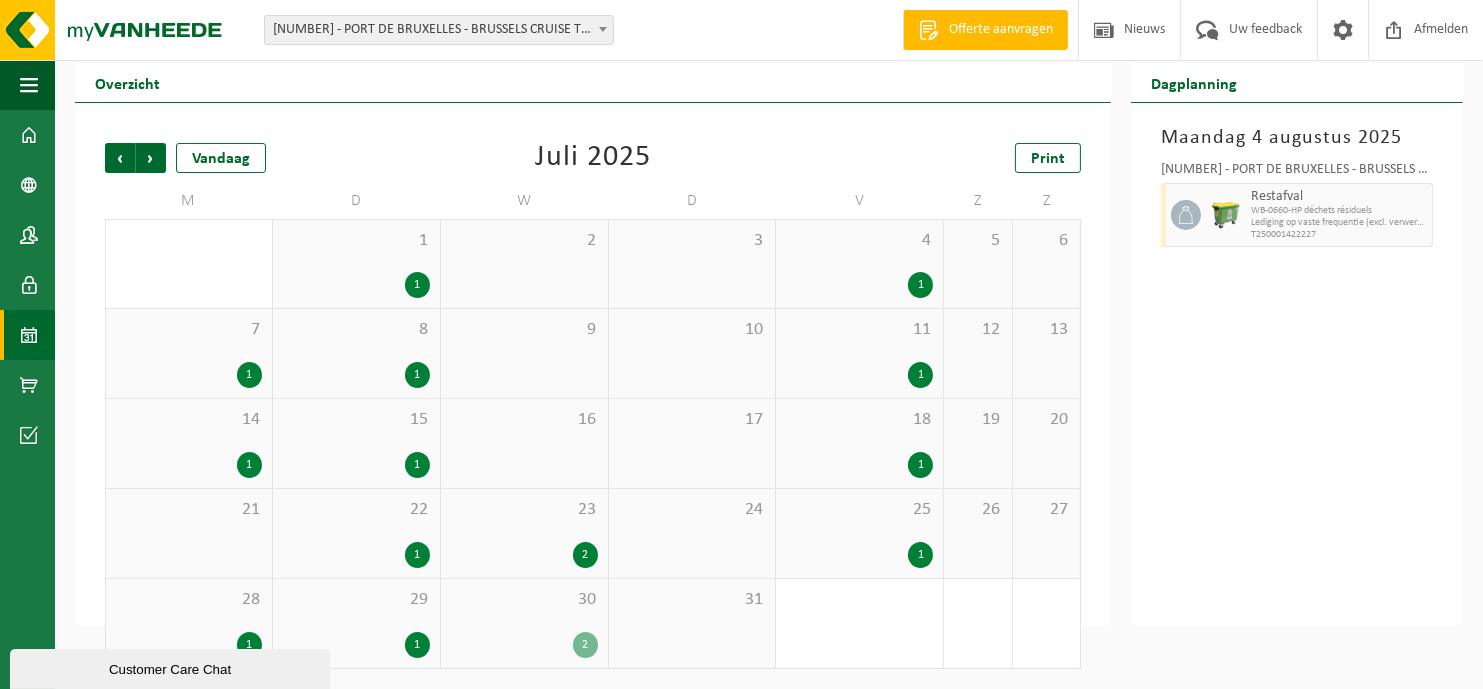 click on "2" at bounding box center [585, 645] 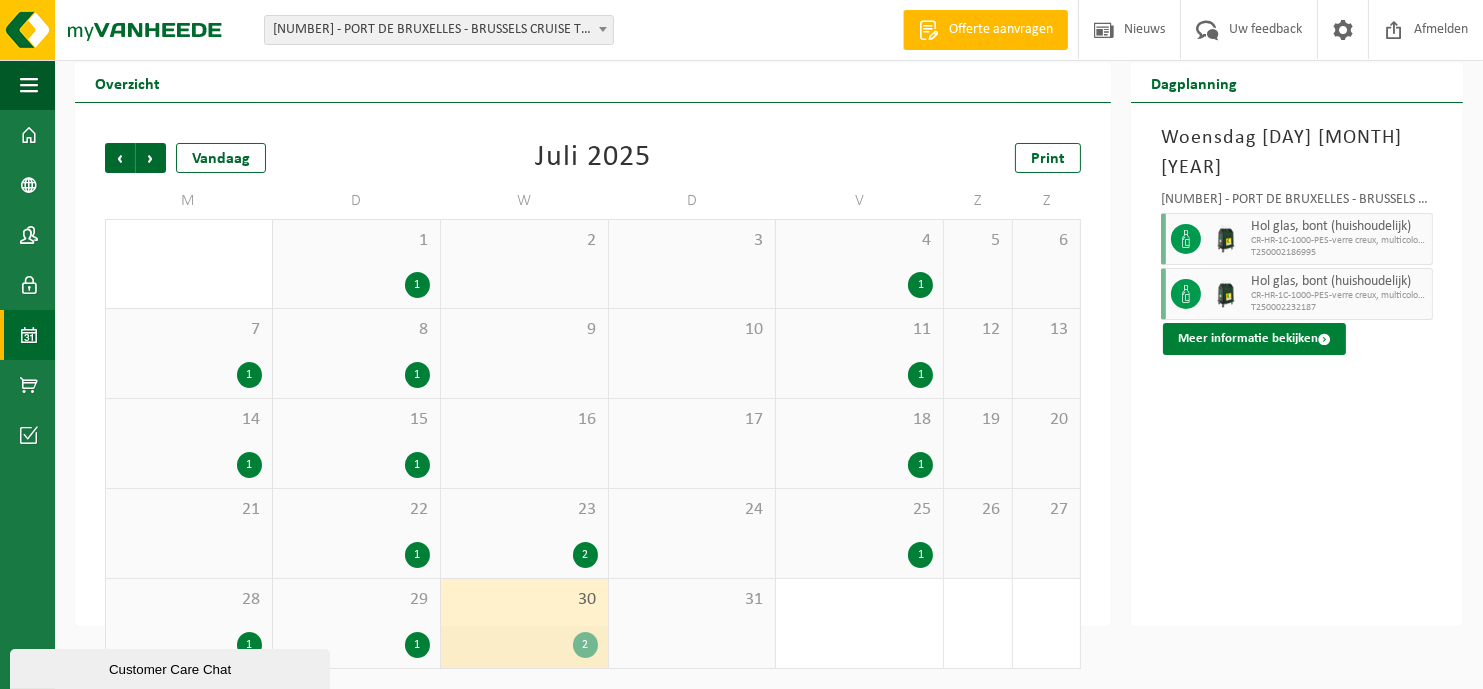 click on "Meer informatie bekijken" at bounding box center [1254, 339] 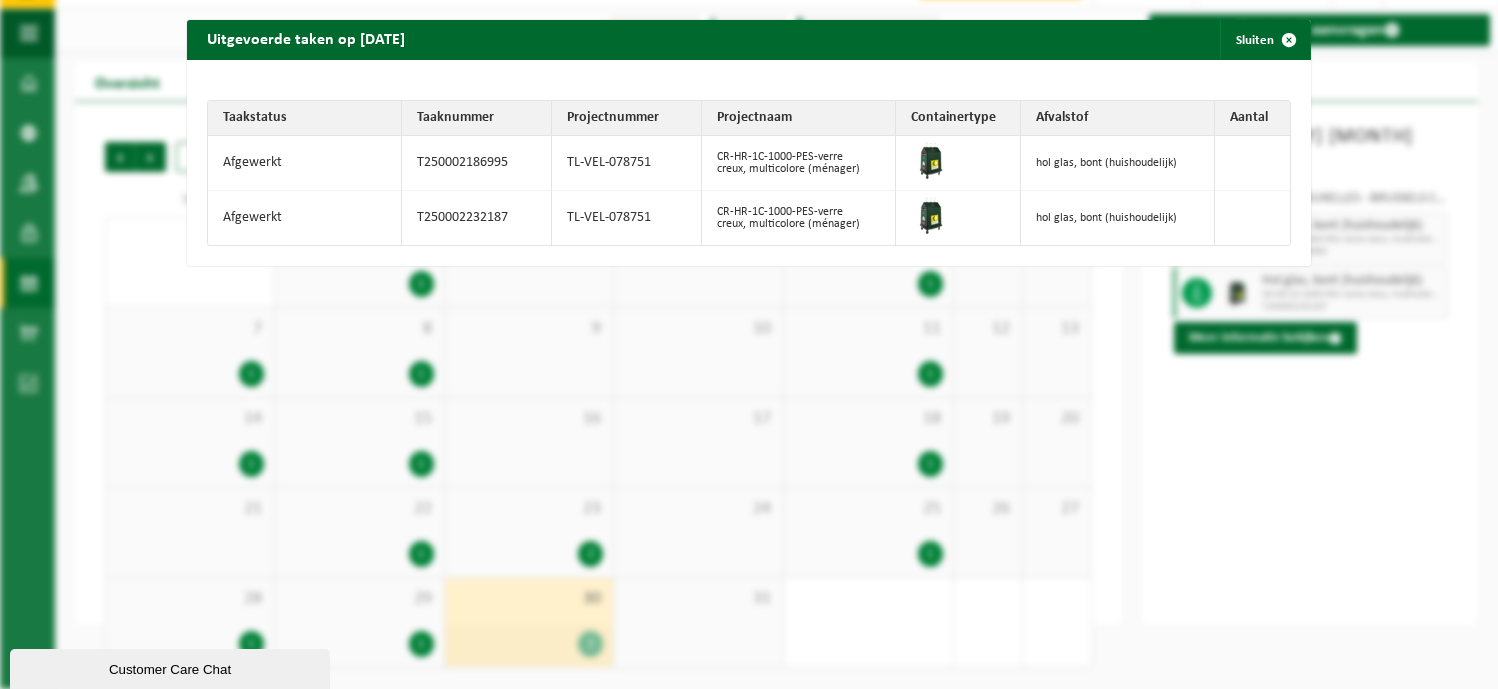 click on "Uitgevoerde taken op 2025-07-30     Sluiten               Taakstatus   Taaknummer   Projectnummer   Projectnaam   Containertype   Afvalstof   Aantal           Afgewerkt   T250002186995   TL-VEL-078751   CR-HR-1C-1000-PES-verre creux, multicolore (ménager)          hol glas, bont (huishoudelijk)         Afgewerkt   T250002232187   TL-VEL-078751   CR-HR-1C-1000-PES-verre creux, multicolore (ménager)          hol glas, bont (huishoudelijk)" at bounding box center (749, 344) 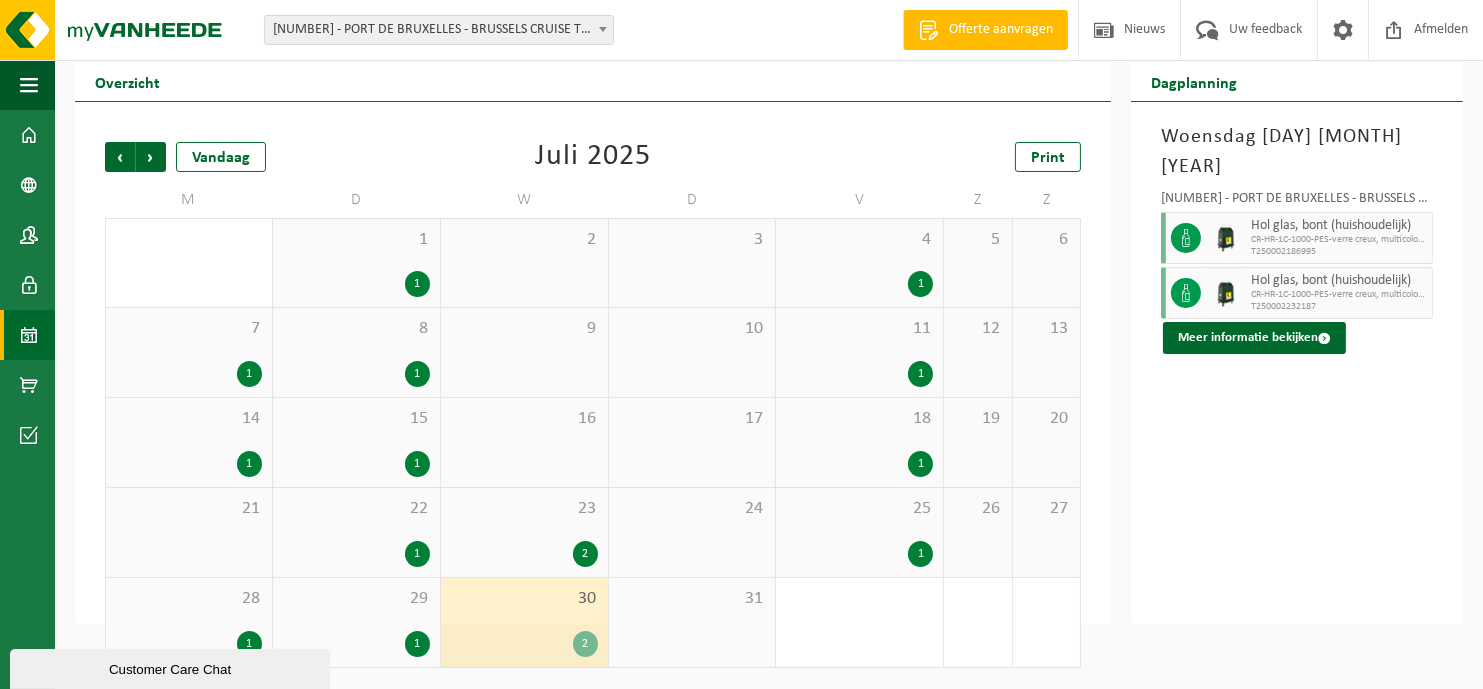 click at bounding box center [603, 29] 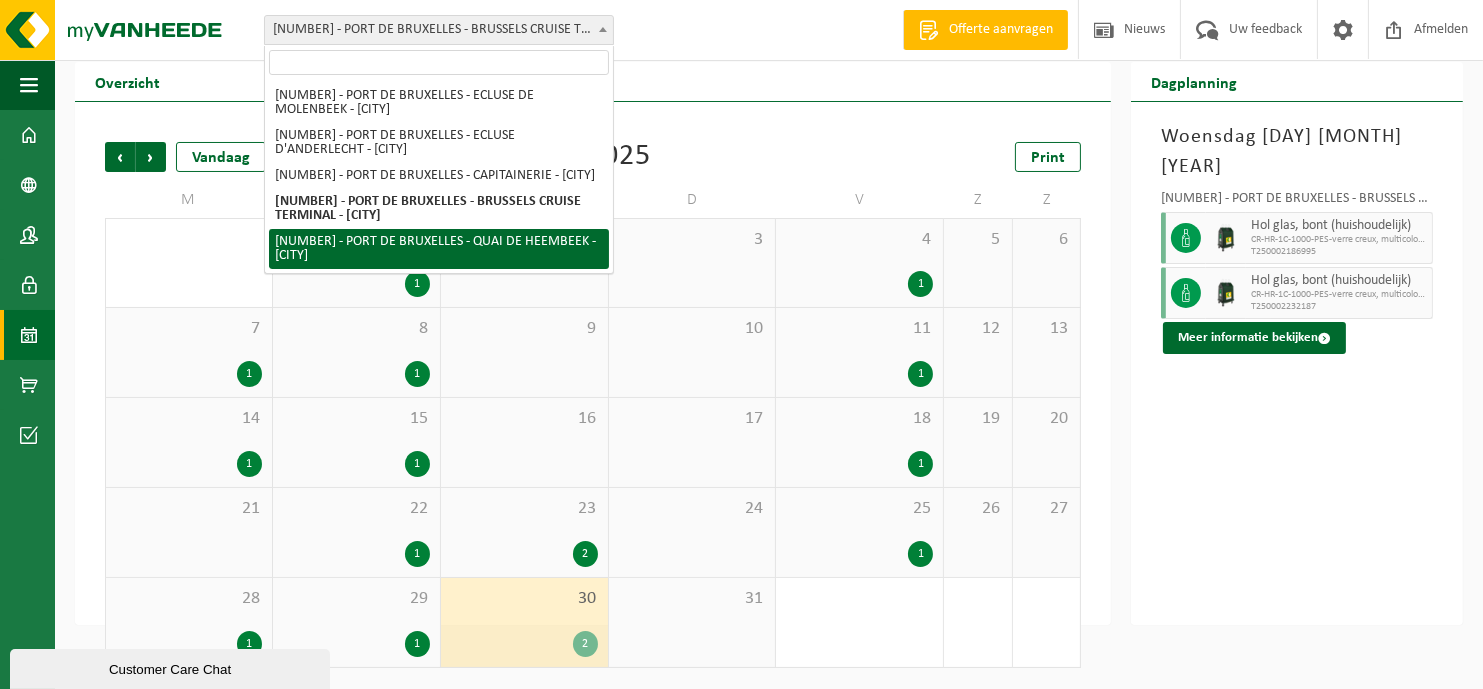 select on "110426" 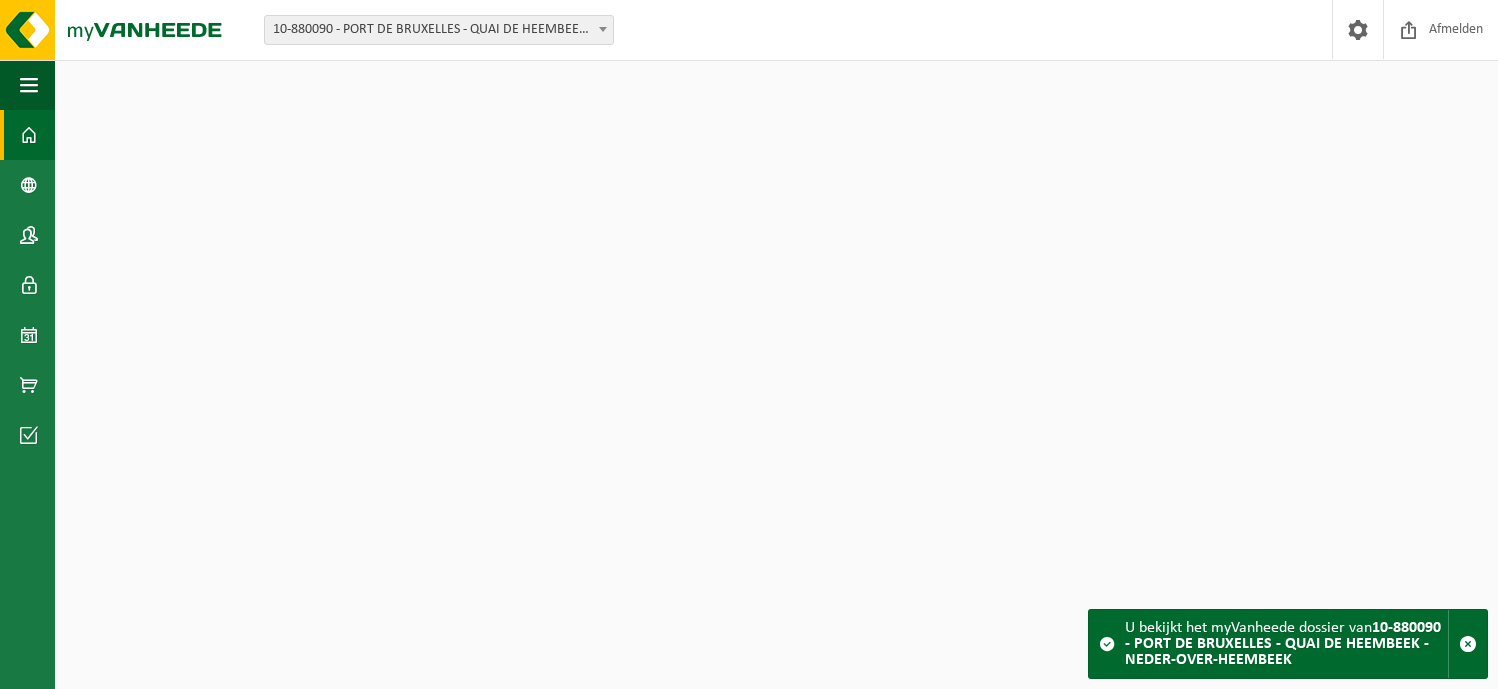 scroll, scrollTop: 0, scrollLeft: 0, axis: both 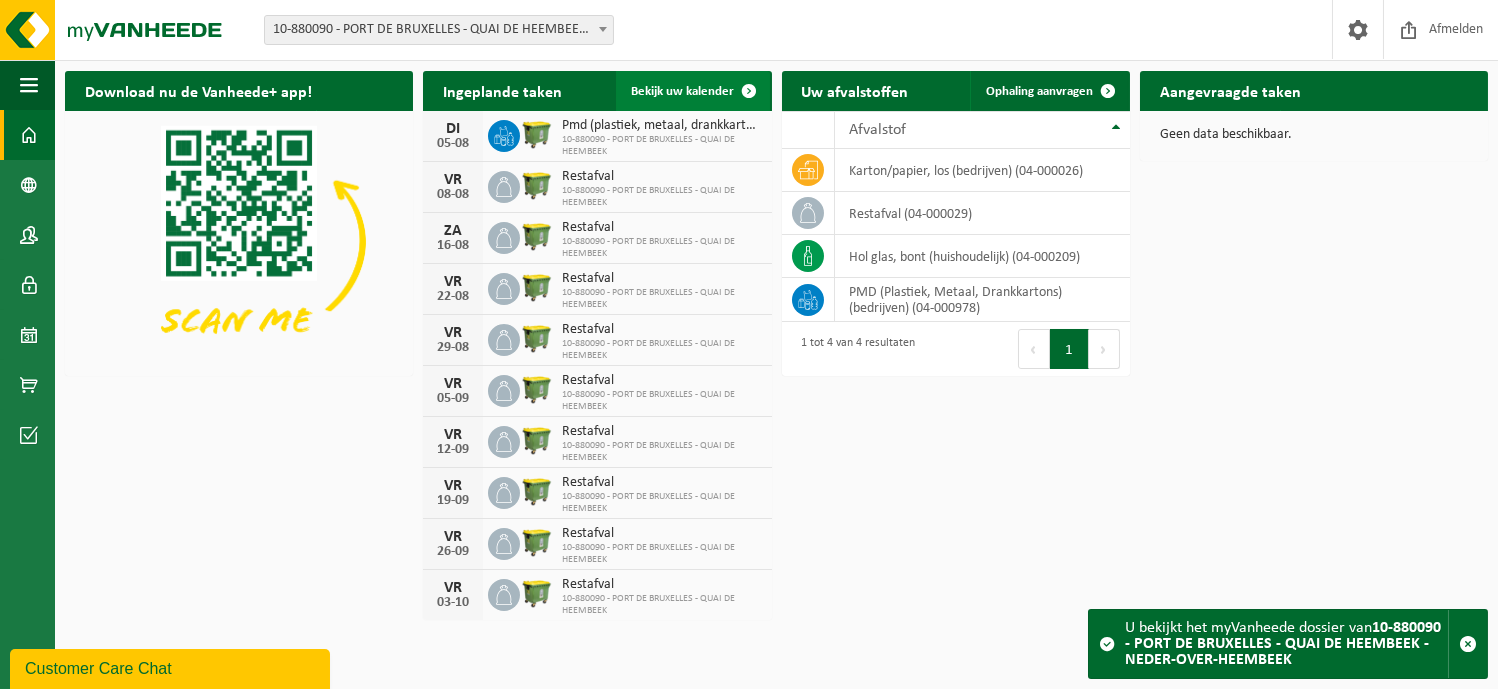 click on "Bekijk uw kalender" at bounding box center (683, 91) 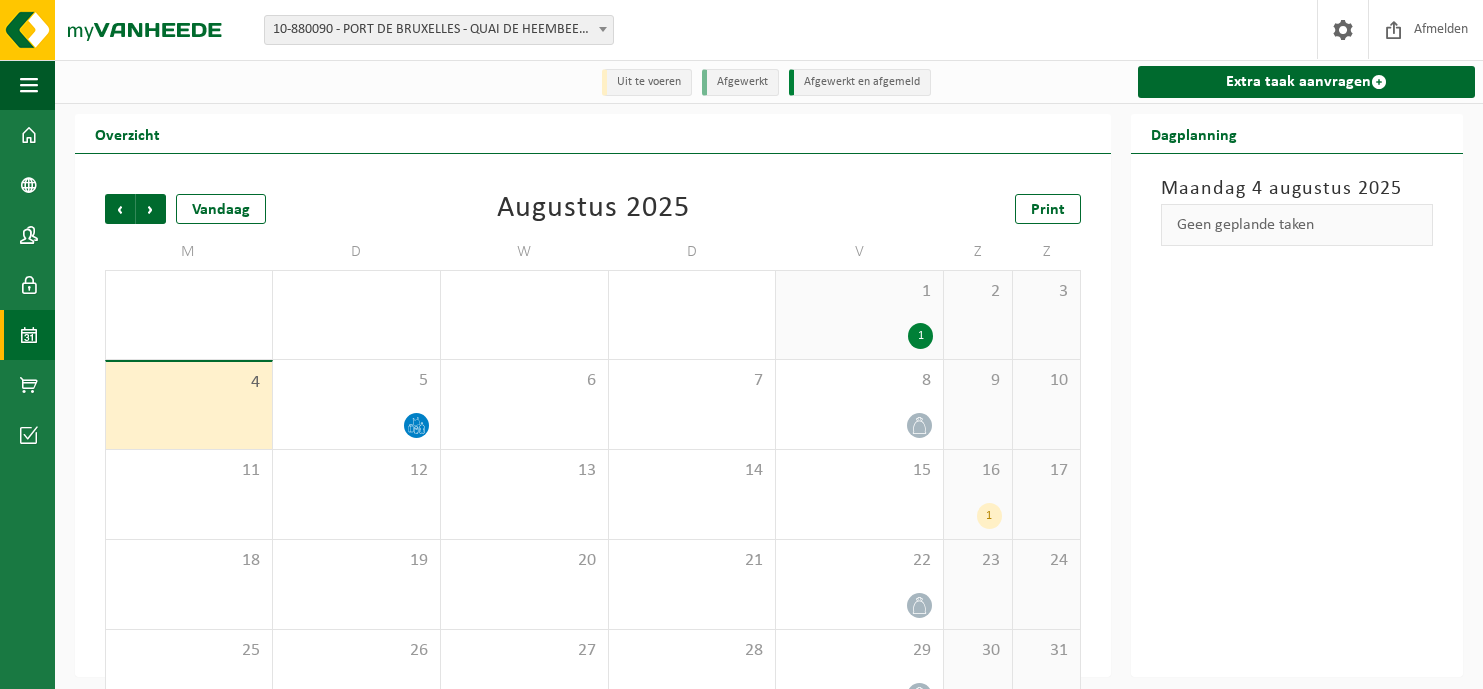 scroll, scrollTop: 0, scrollLeft: 0, axis: both 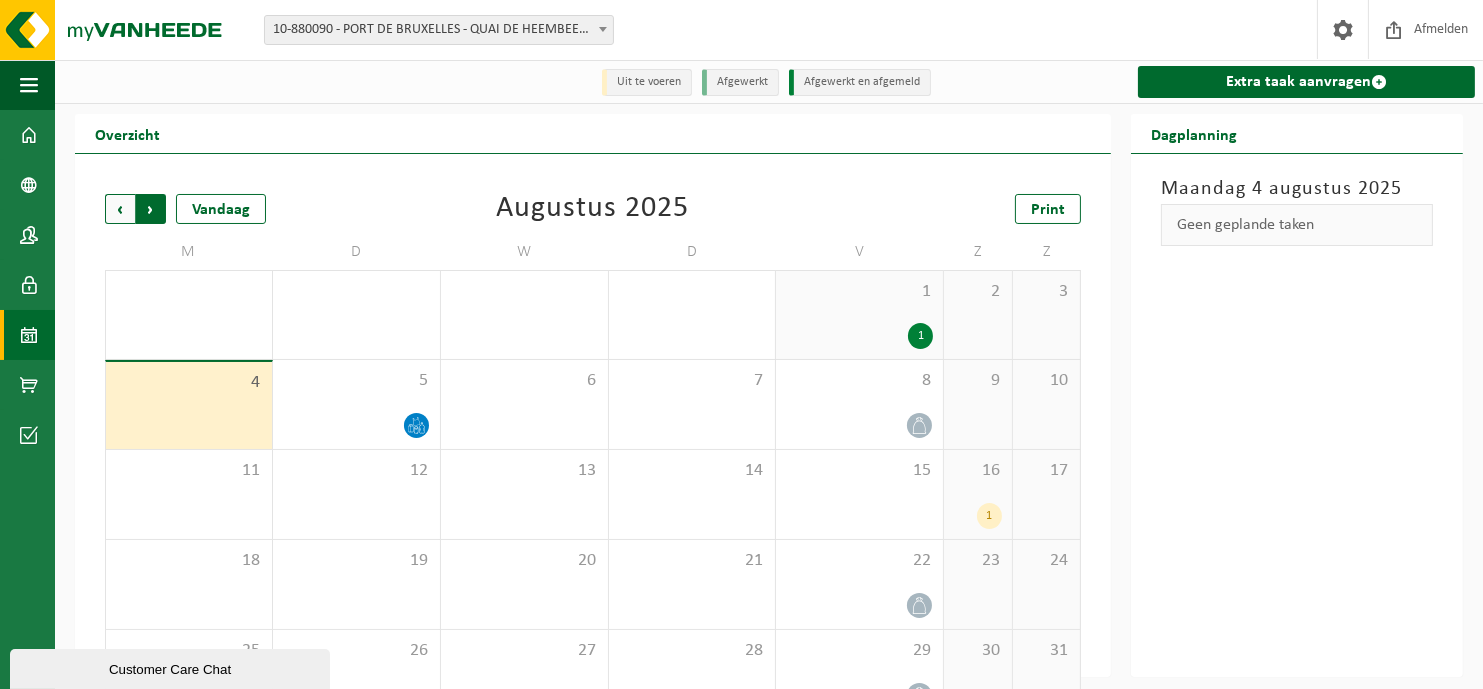 click on "Vorige" at bounding box center [120, 209] 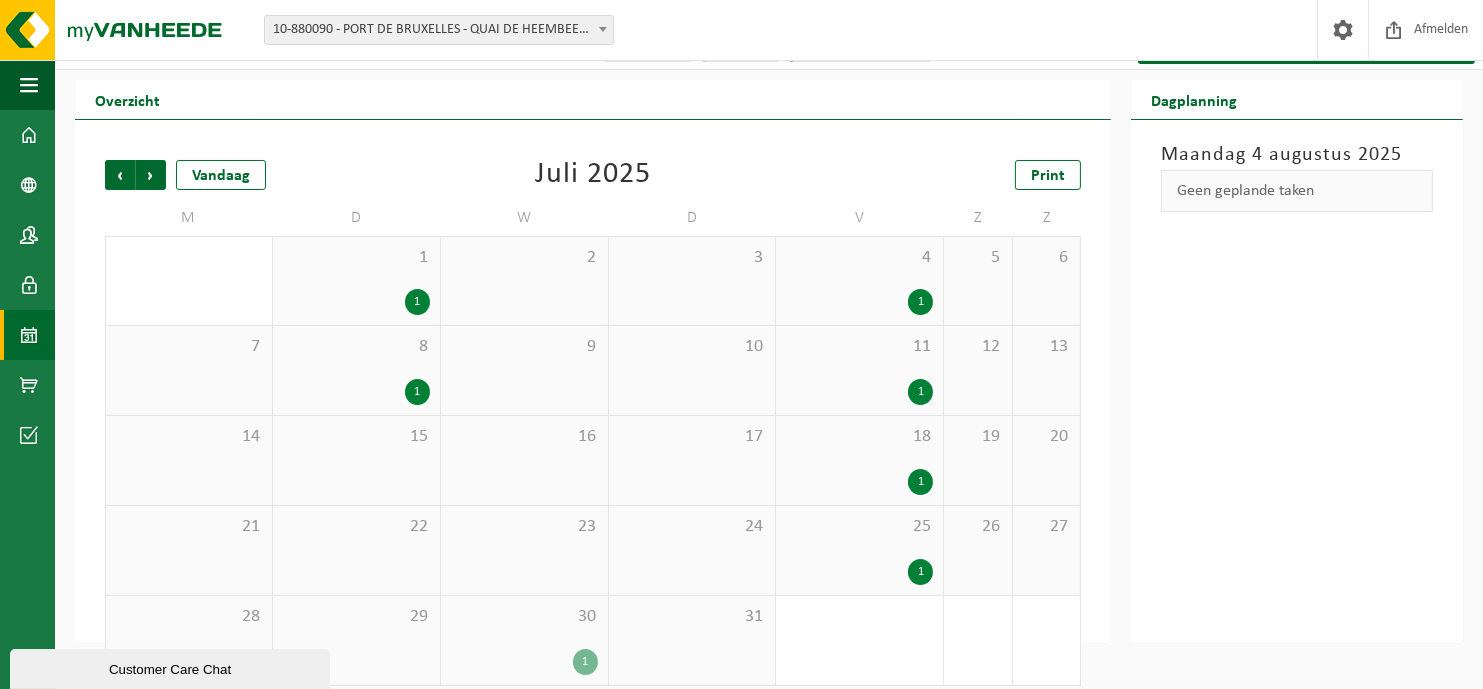 scroll, scrollTop: 52, scrollLeft: 0, axis: vertical 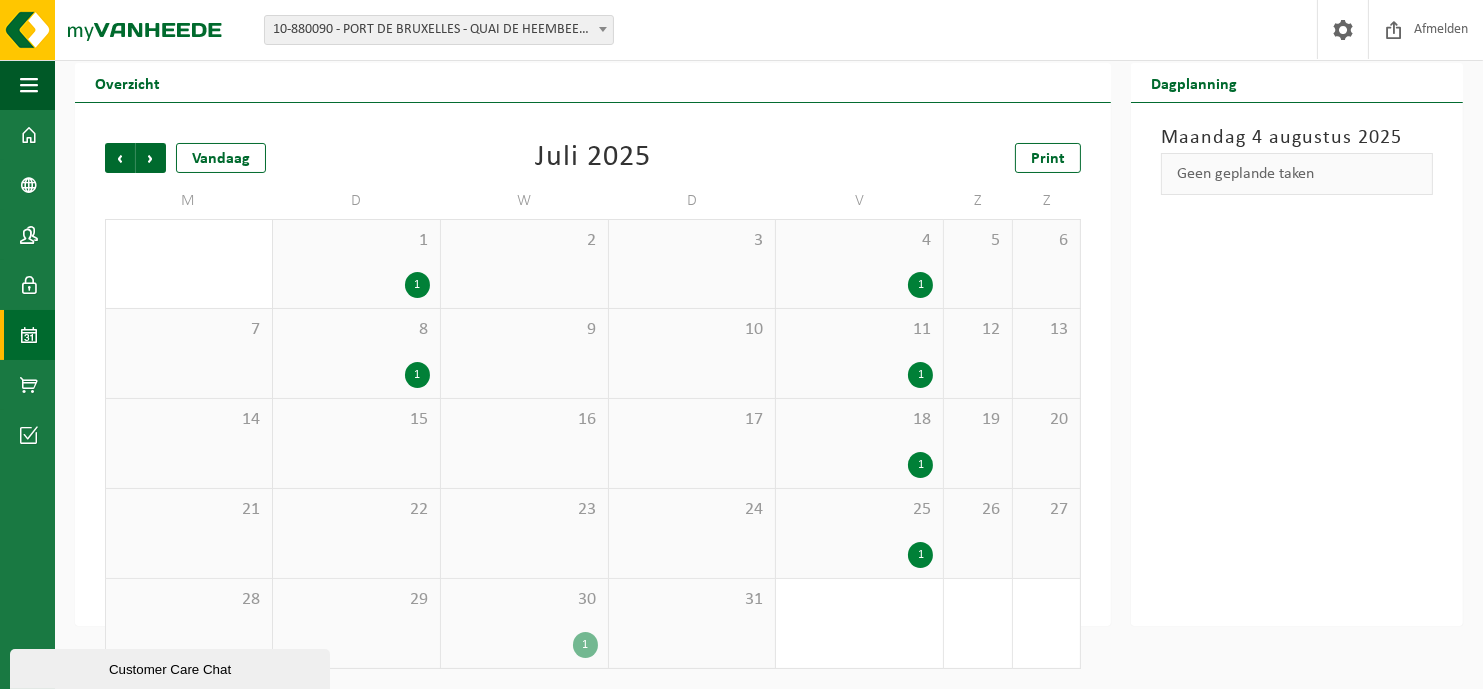 click on "1" at bounding box center [585, 645] 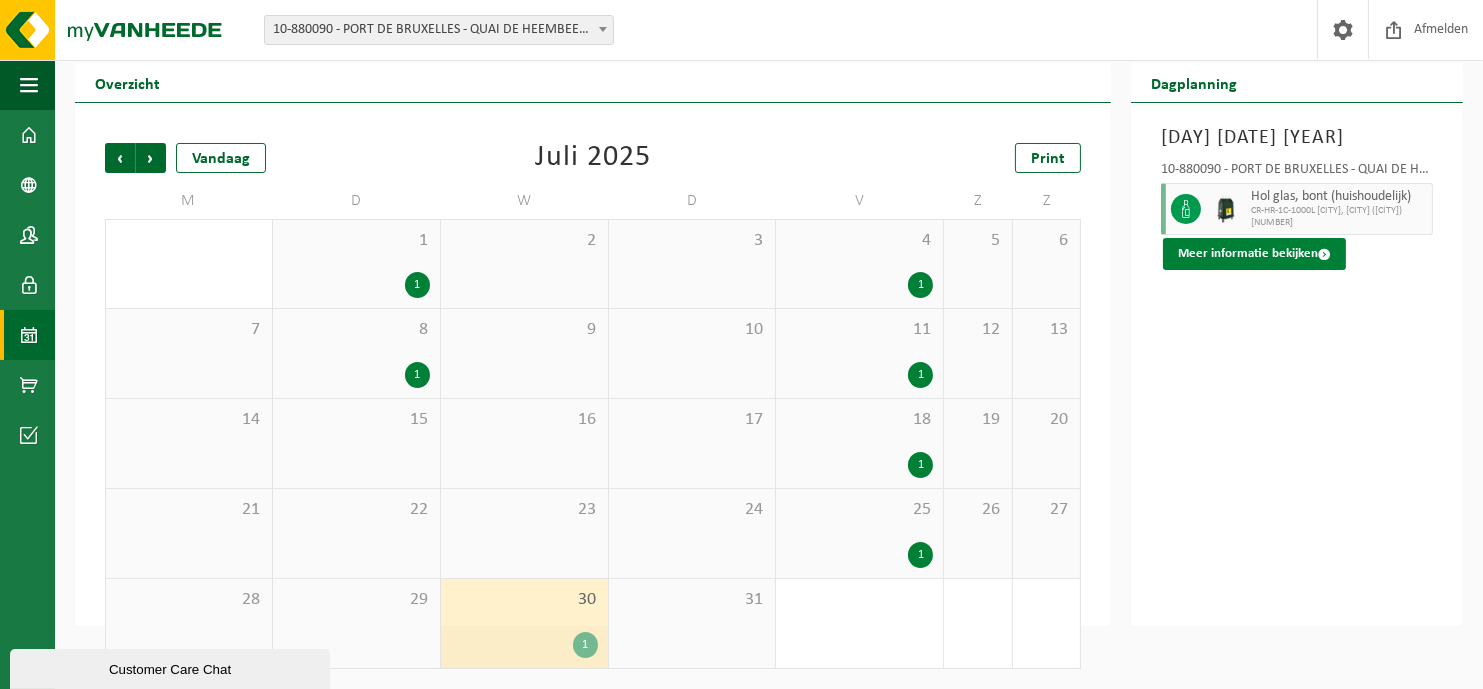 click on "Meer informatie bekijken" at bounding box center (1254, 254) 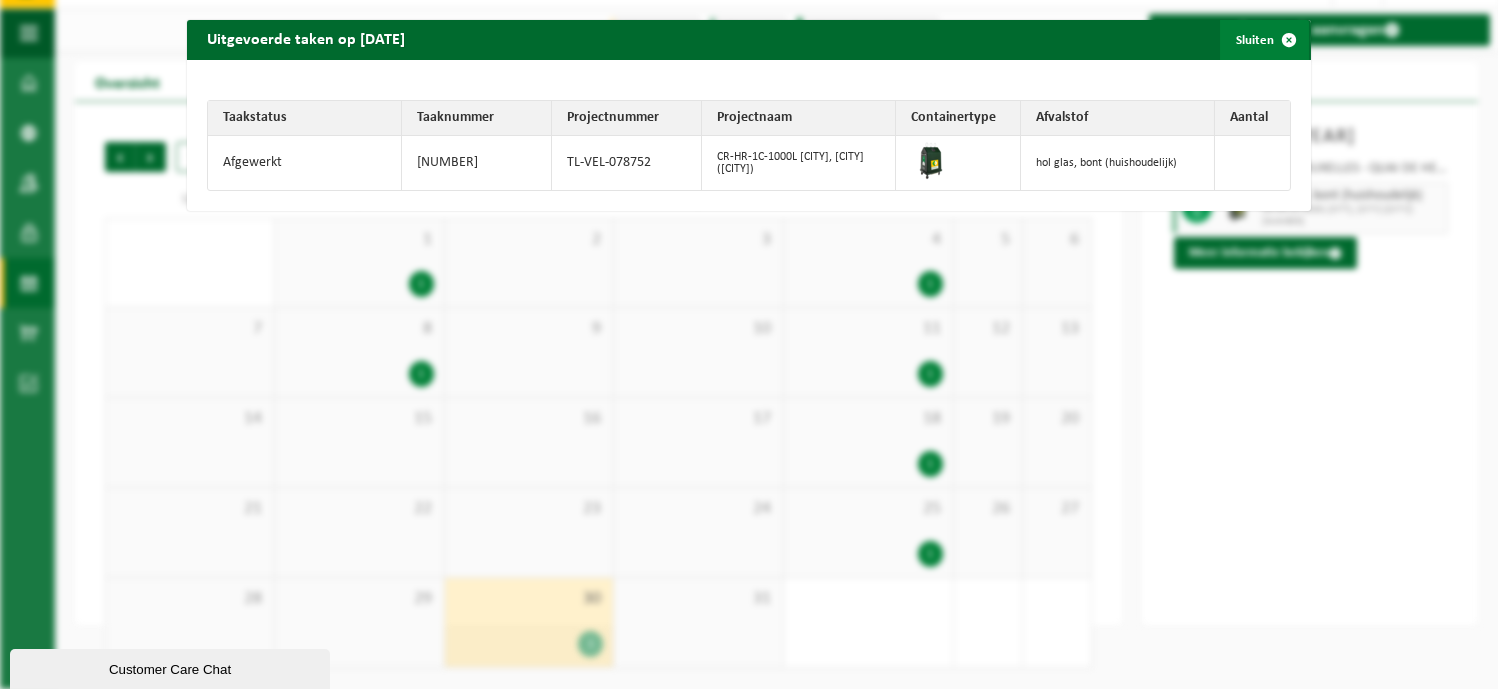 click at bounding box center [1289, 40] 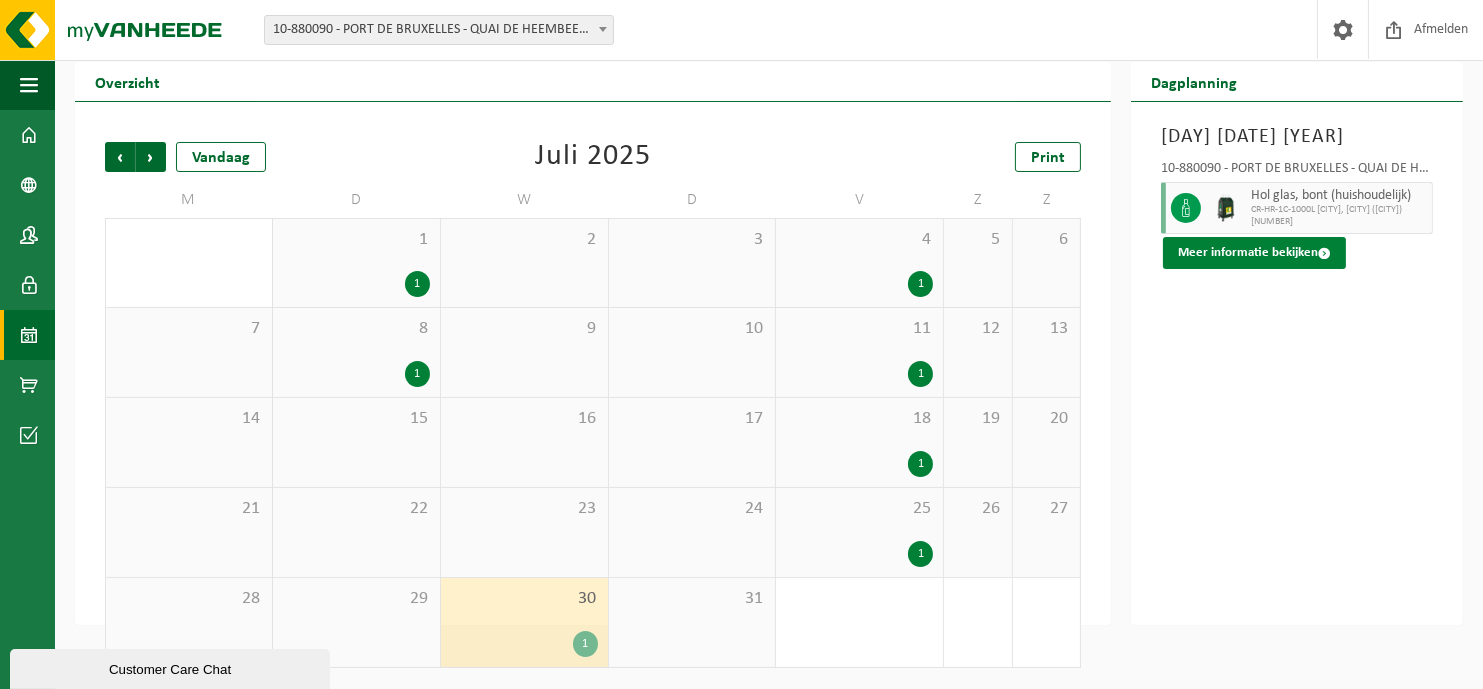click on "Meer informatie bekijken" at bounding box center (1254, 253) 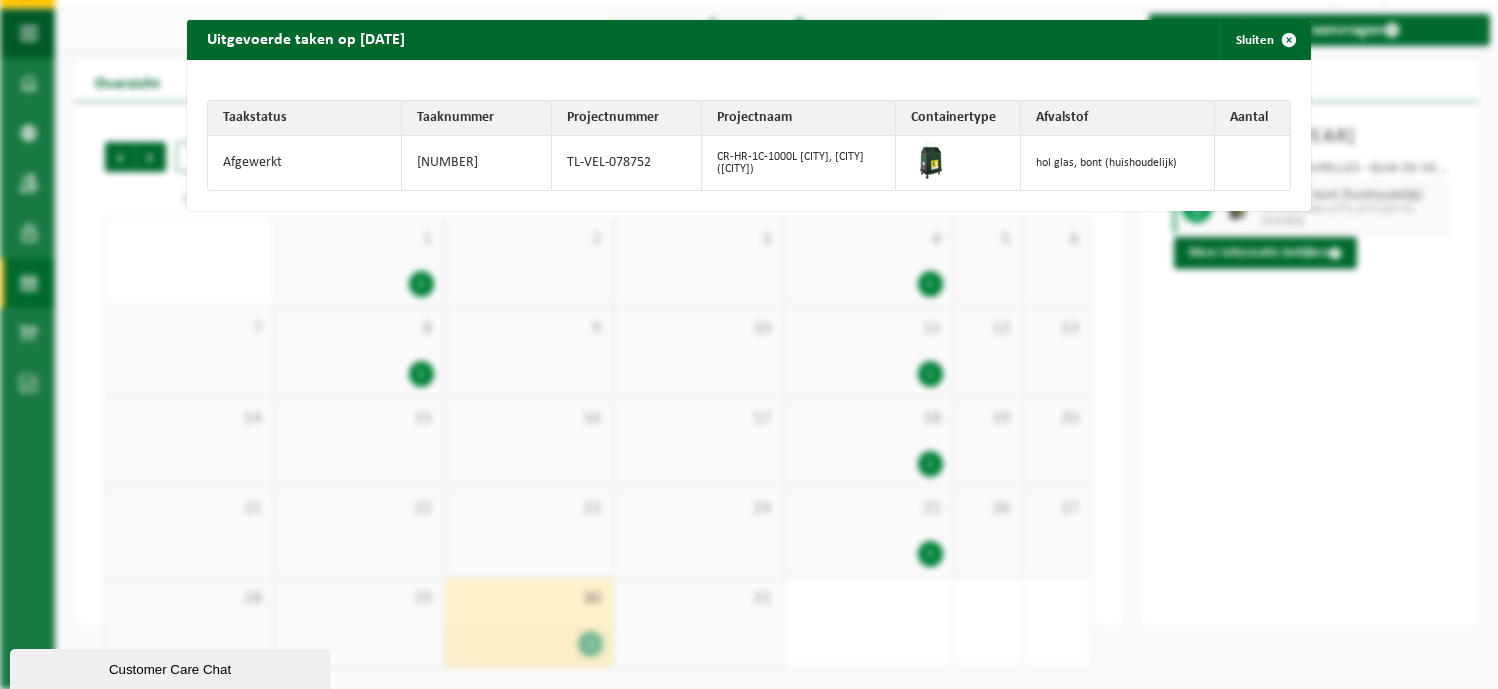 click on "Uitgevoerde taken op 2025-07-30     Sluiten               Taakstatus   Taaknummer   Projectnummer   Projectnaam   Containertype   Afvalstof   Aantal           Afgewerkt   T250002186545   TL-VEL-078752   CR-HR-1C-1000L verre creux, multicolore (ménager)          hol glas, bont (huishoudelijk)" at bounding box center (749, 344) 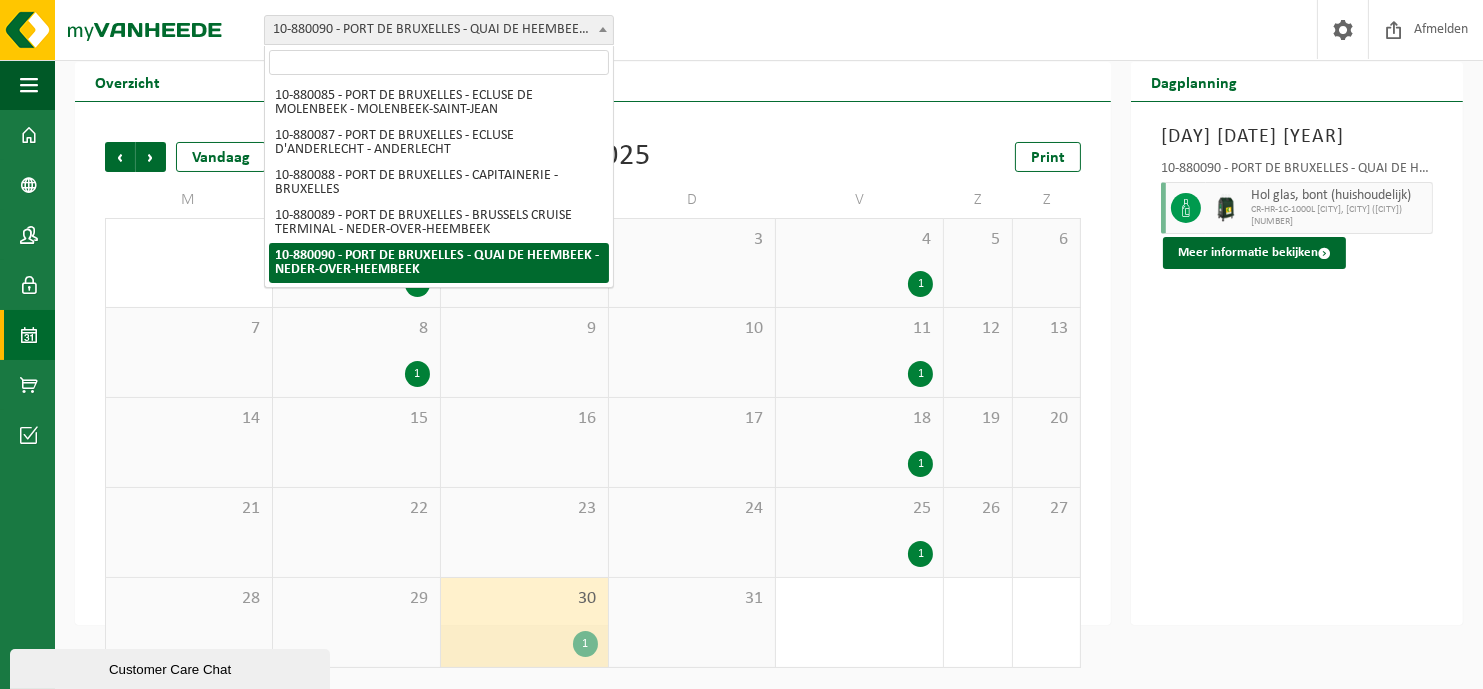 click at bounding box center (603, 29) 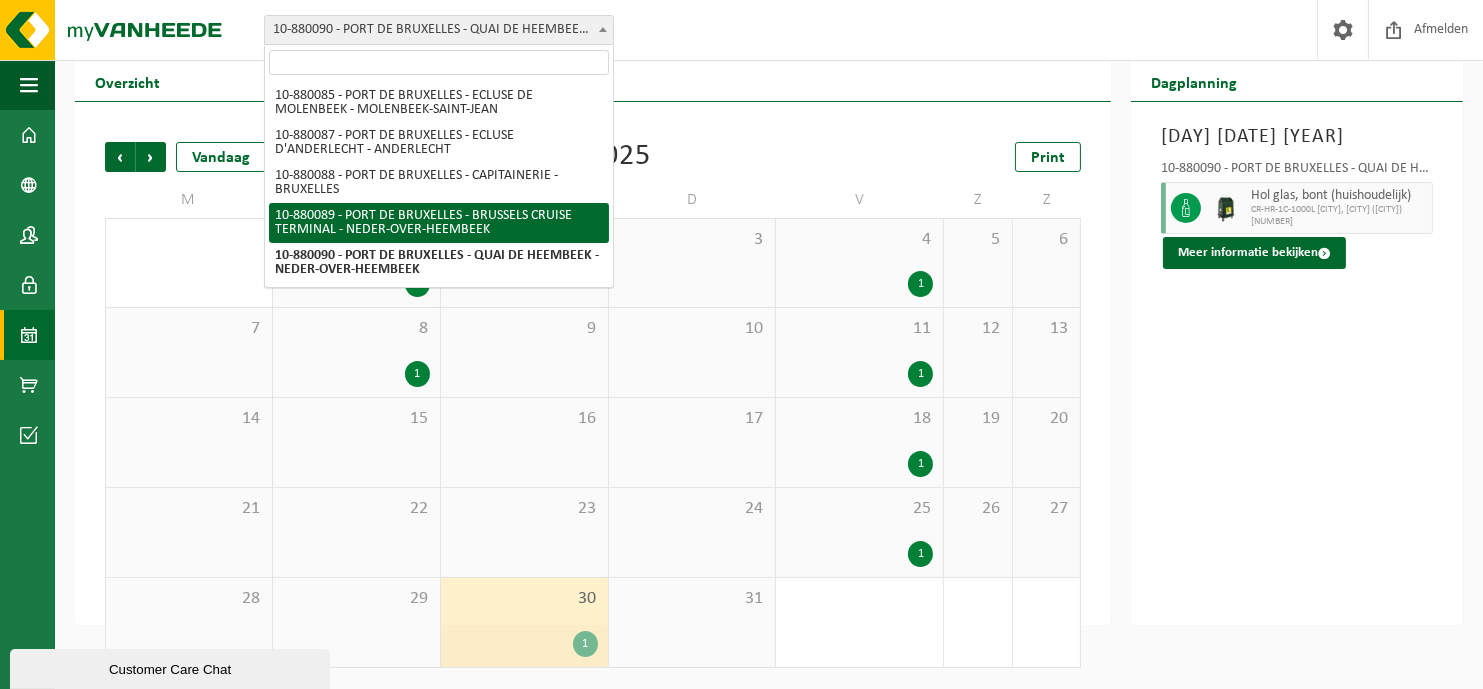 select on "110425" 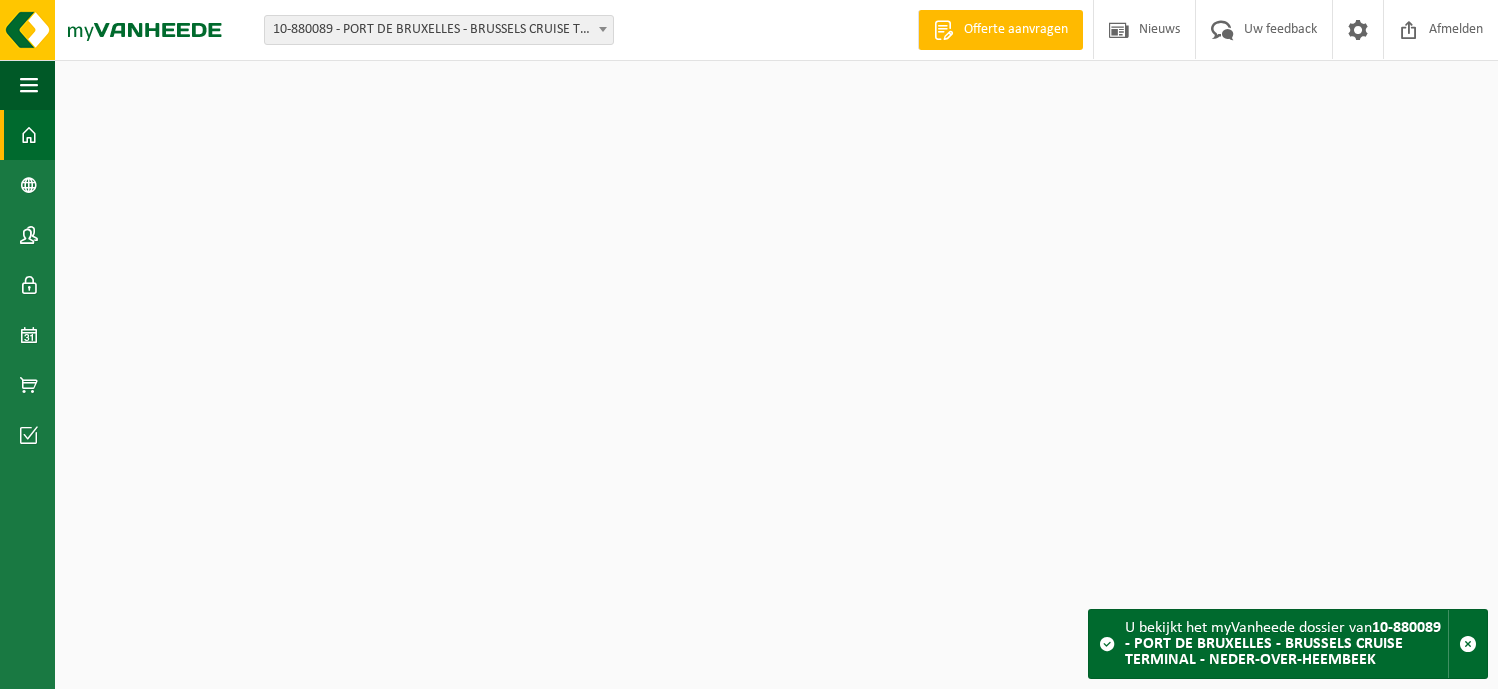 scroll, scrollTop: 0, scrollLeft: 0, axis: both 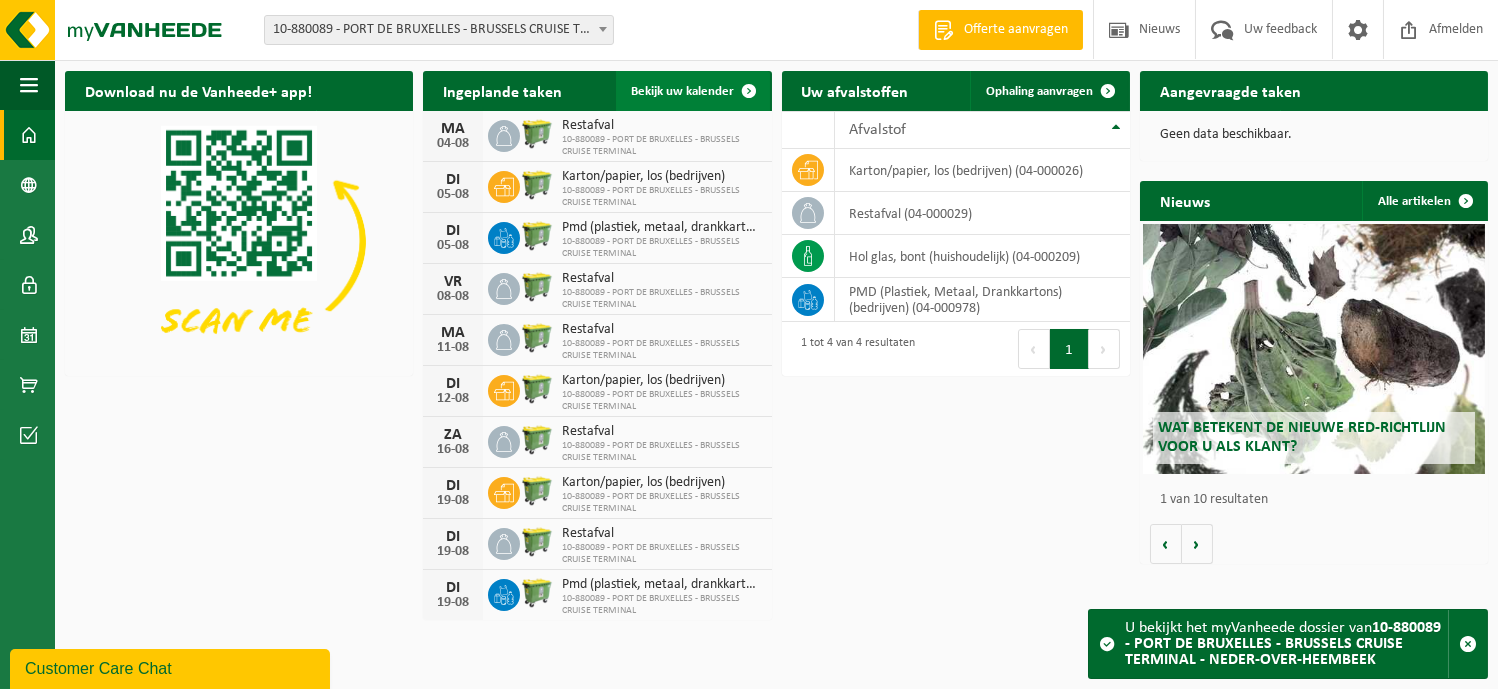 click on "Bekijk uw kalender" at bounding box center (693, 91) 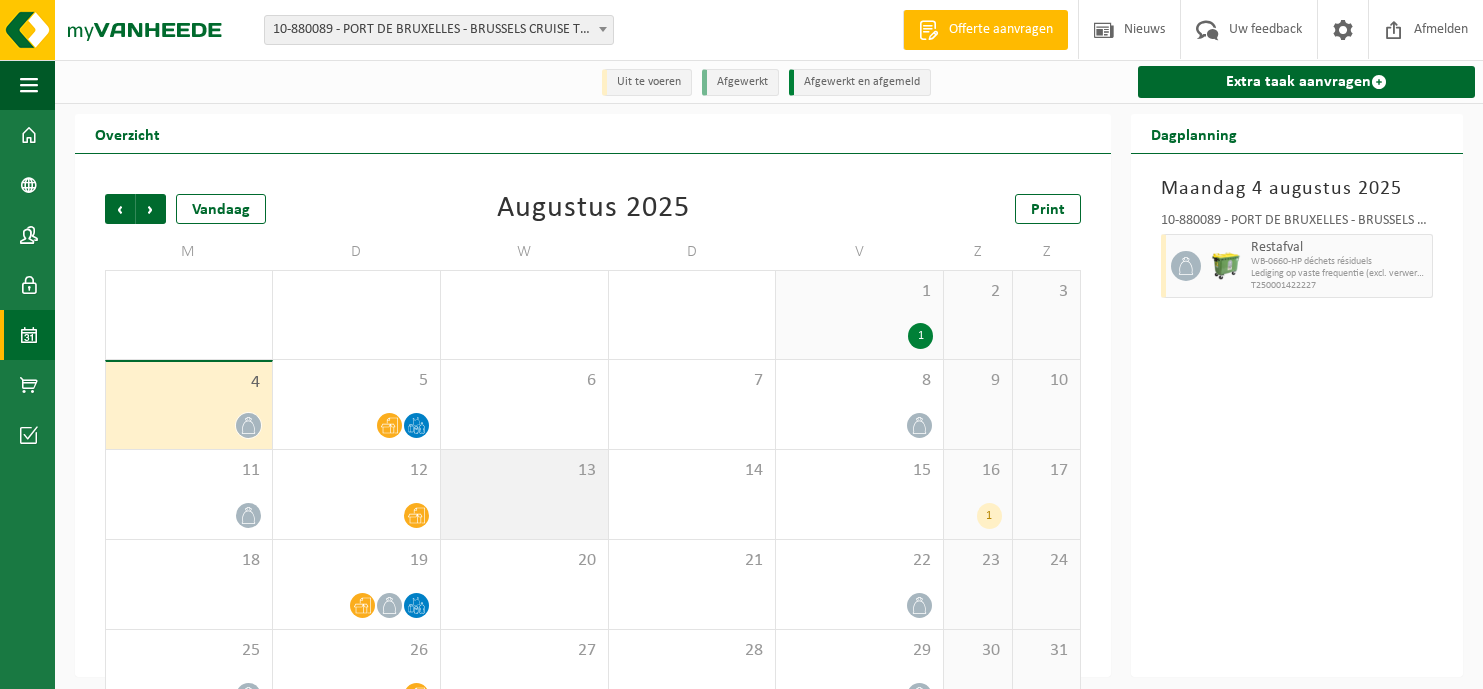 scroll, scrollTop: 0, scrollLeft: 0, axis: both 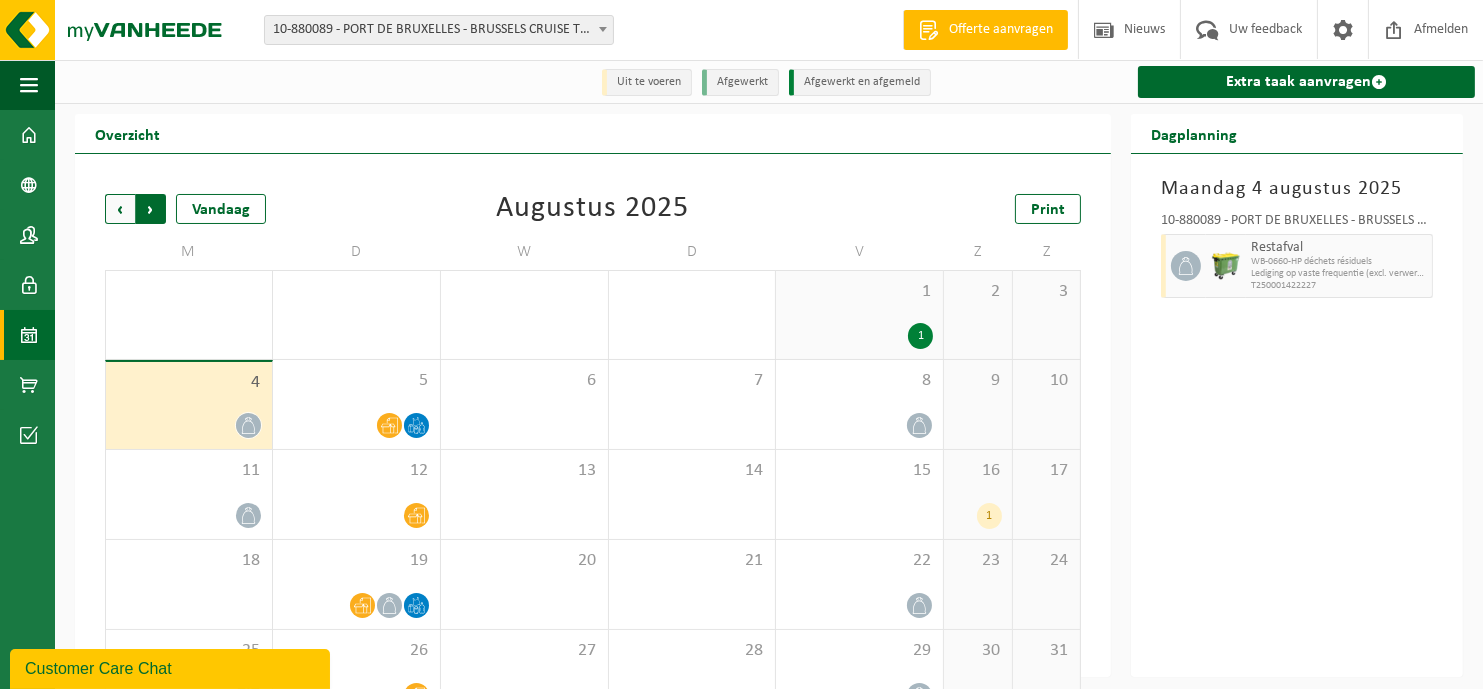 click on "Vorige" at bounding box center [120, 209] 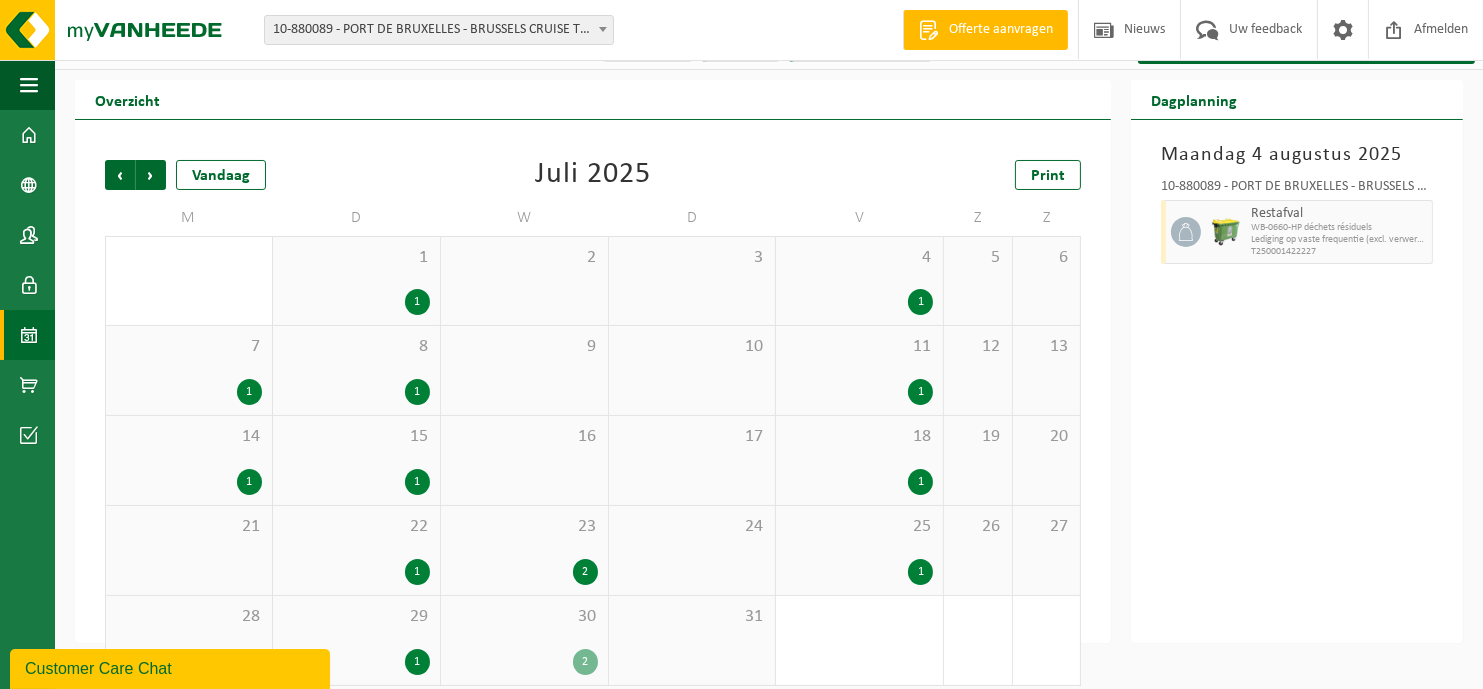 scroll, scrollTop: 52, scrollLeft: 0, axis: vertical 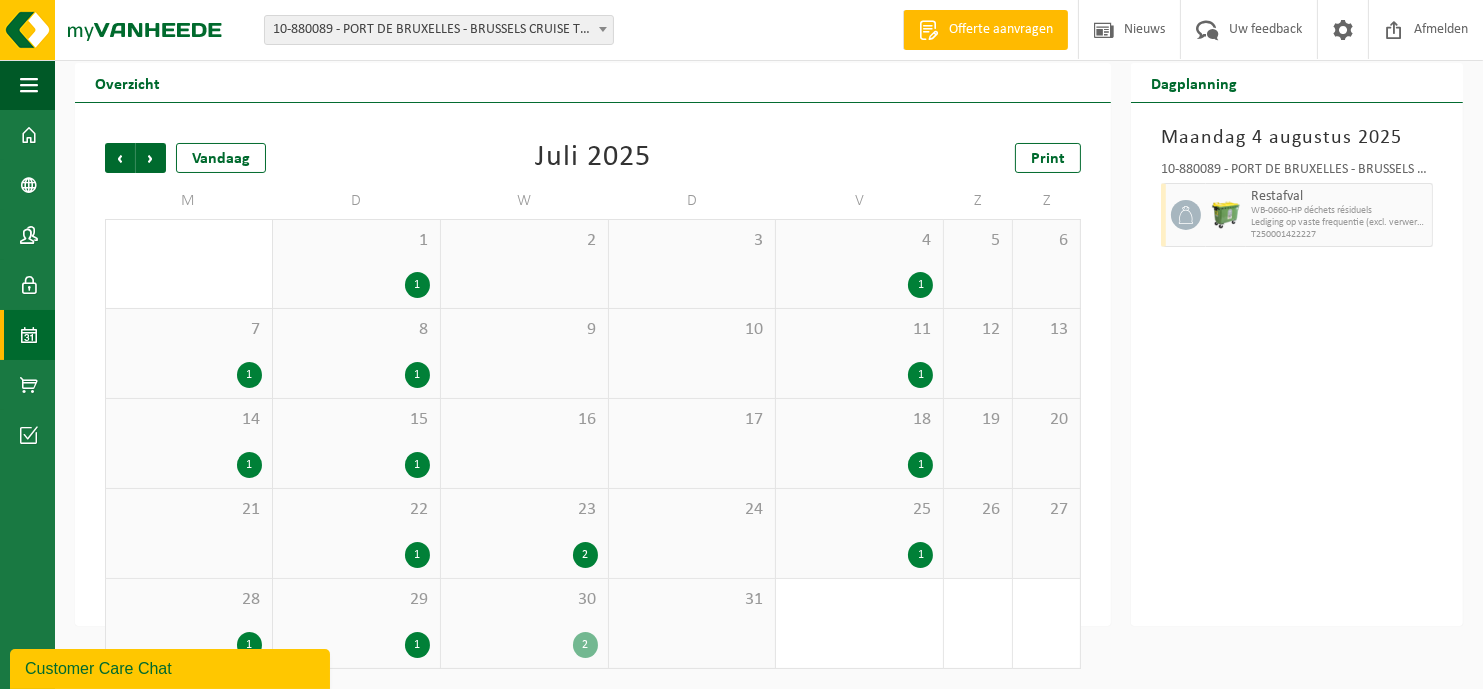 click on "2" at bounding box center (524, 645) 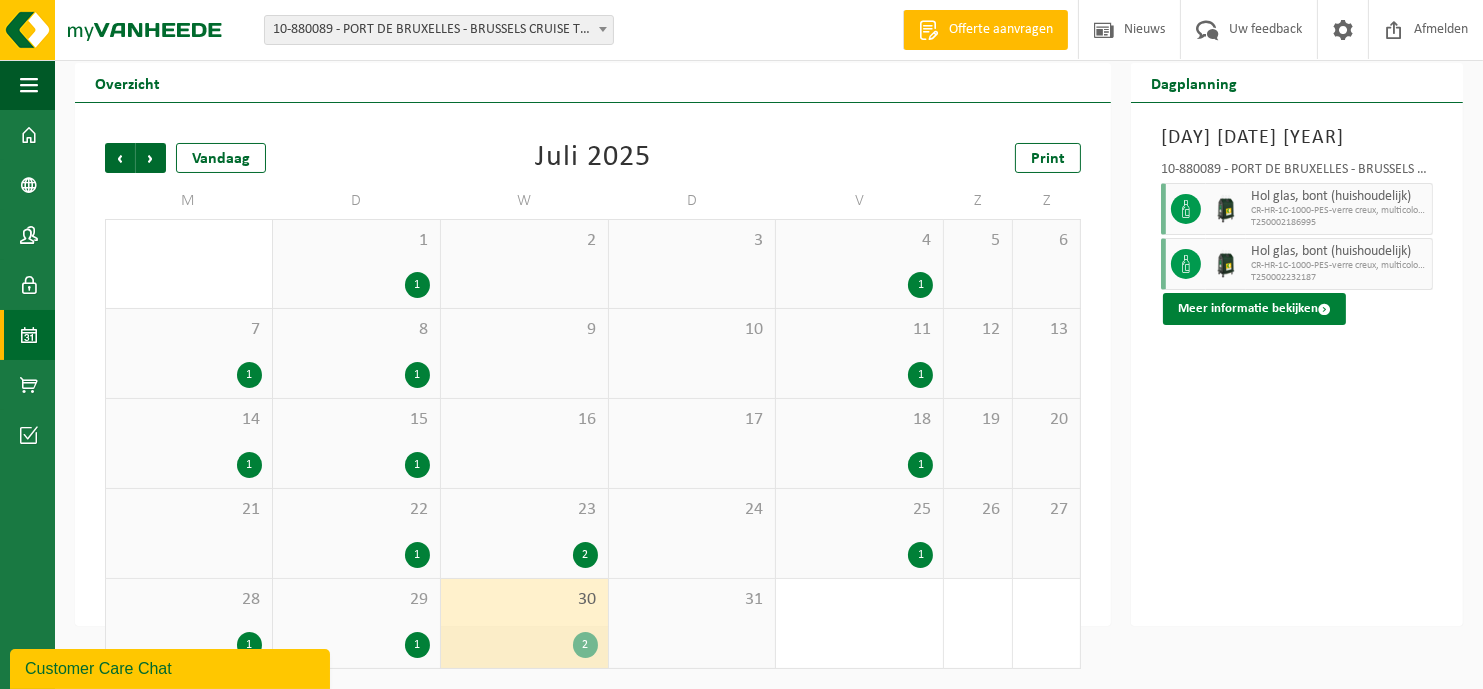 click on "Meer informatie bekijken" at bounding box center (1254, 309) 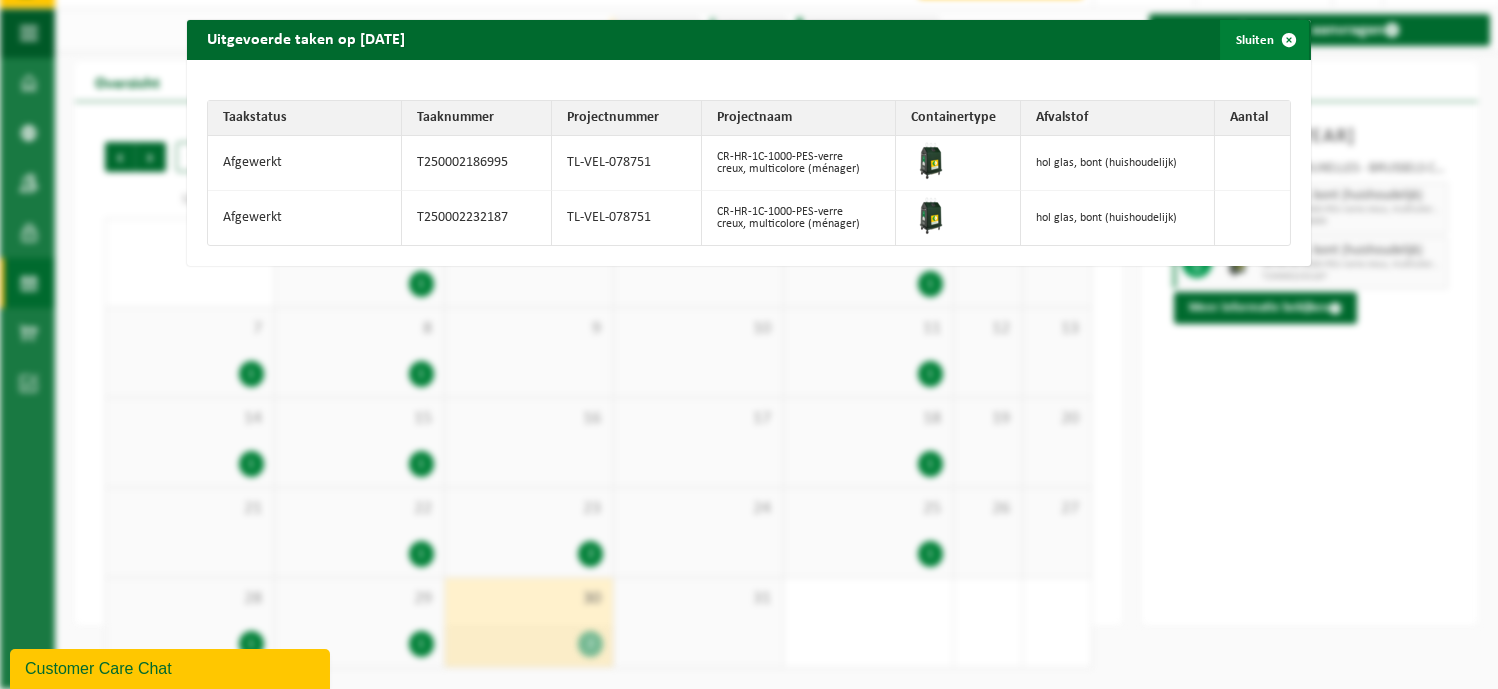click at bounding box center (1289, 40) 